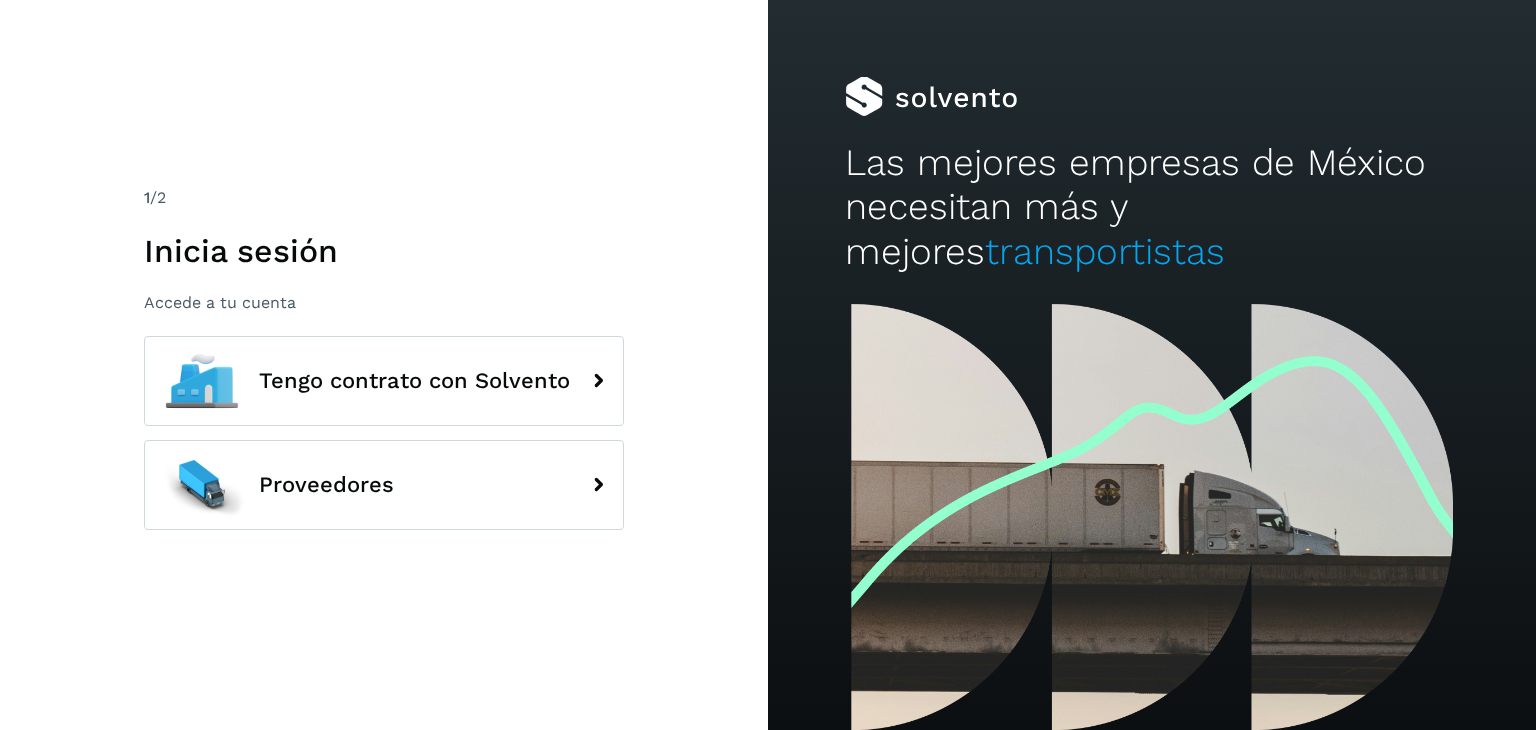 scroll, scrollTop: 0, scrollLeft: 0, axis: both 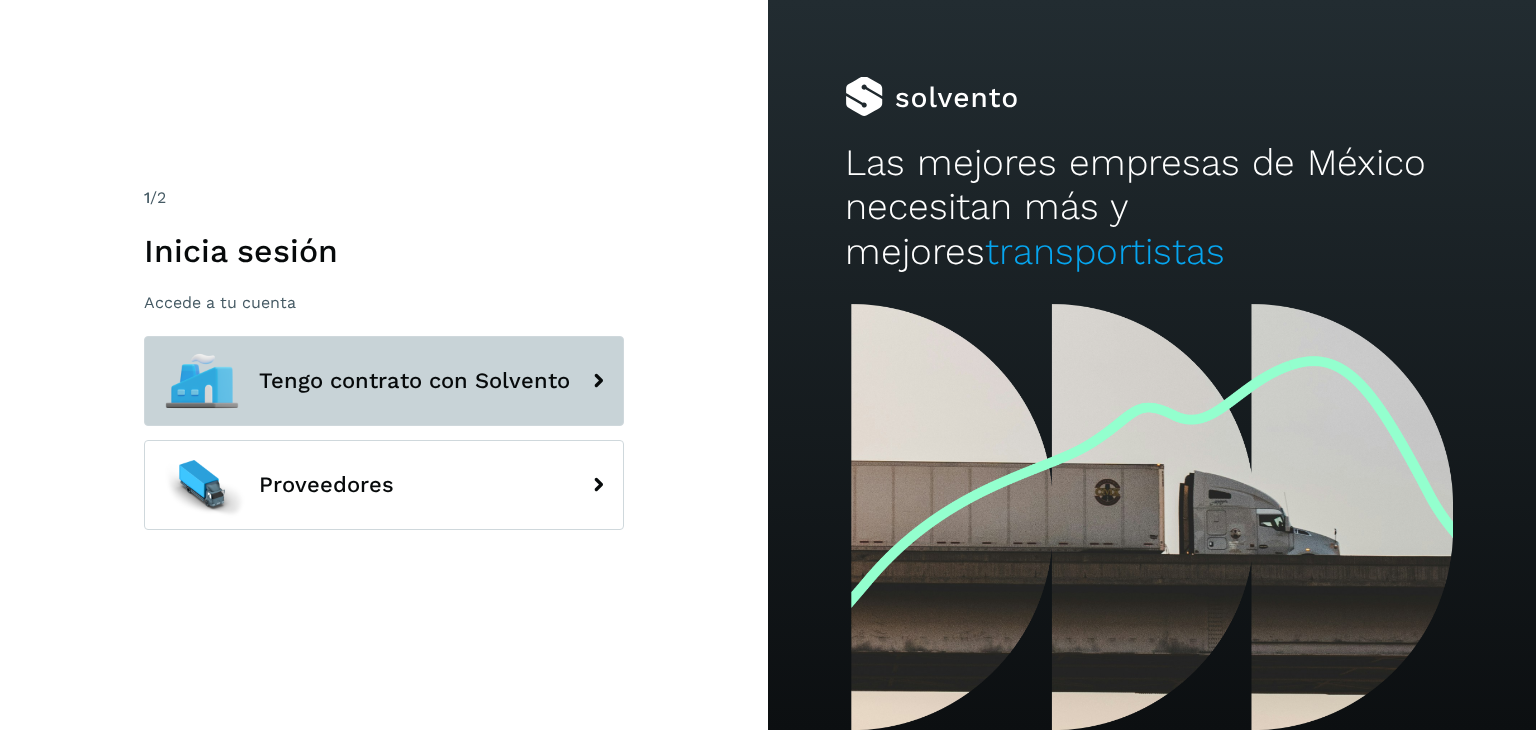click on "Tengo contrato con Solvento" at bounding box center (384, 381) 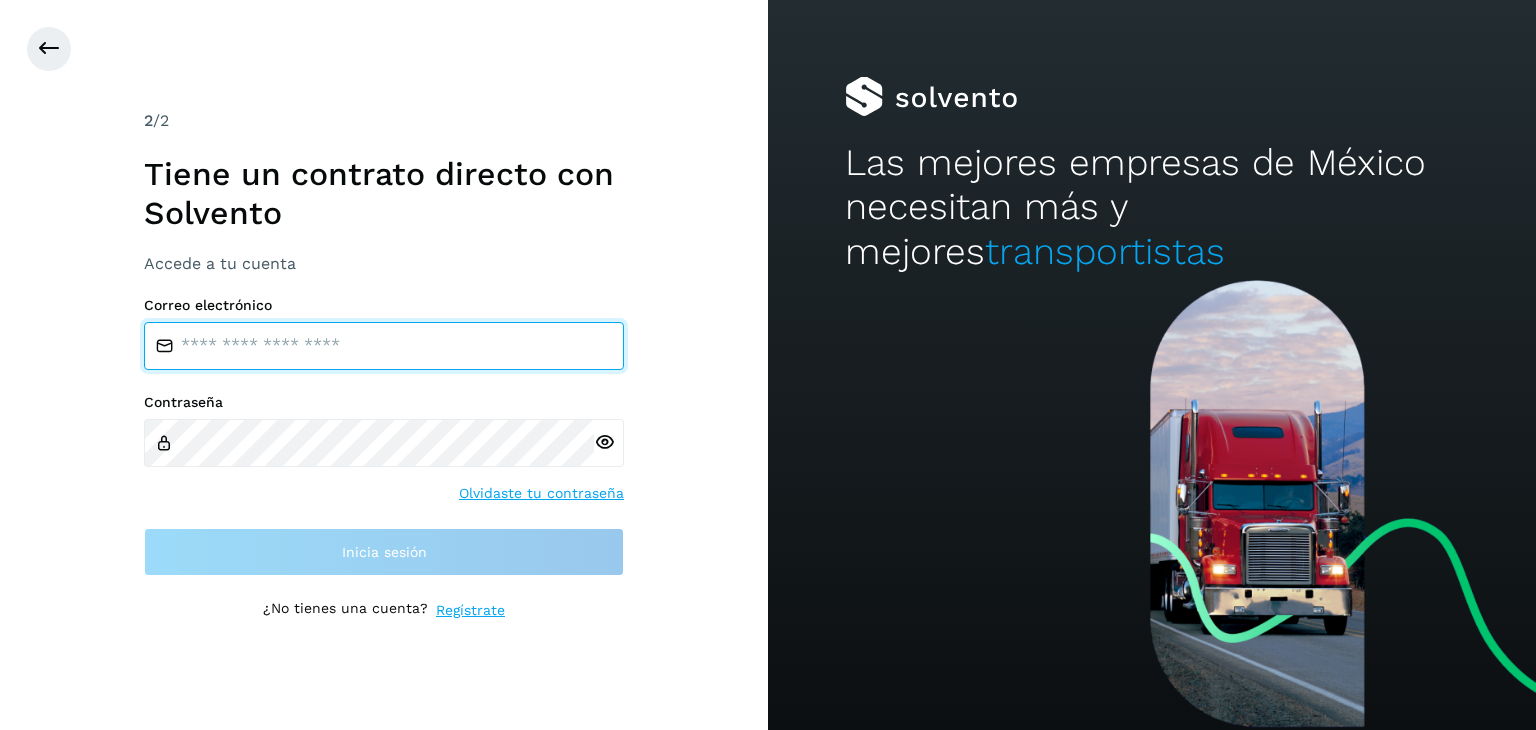 type on "**********" 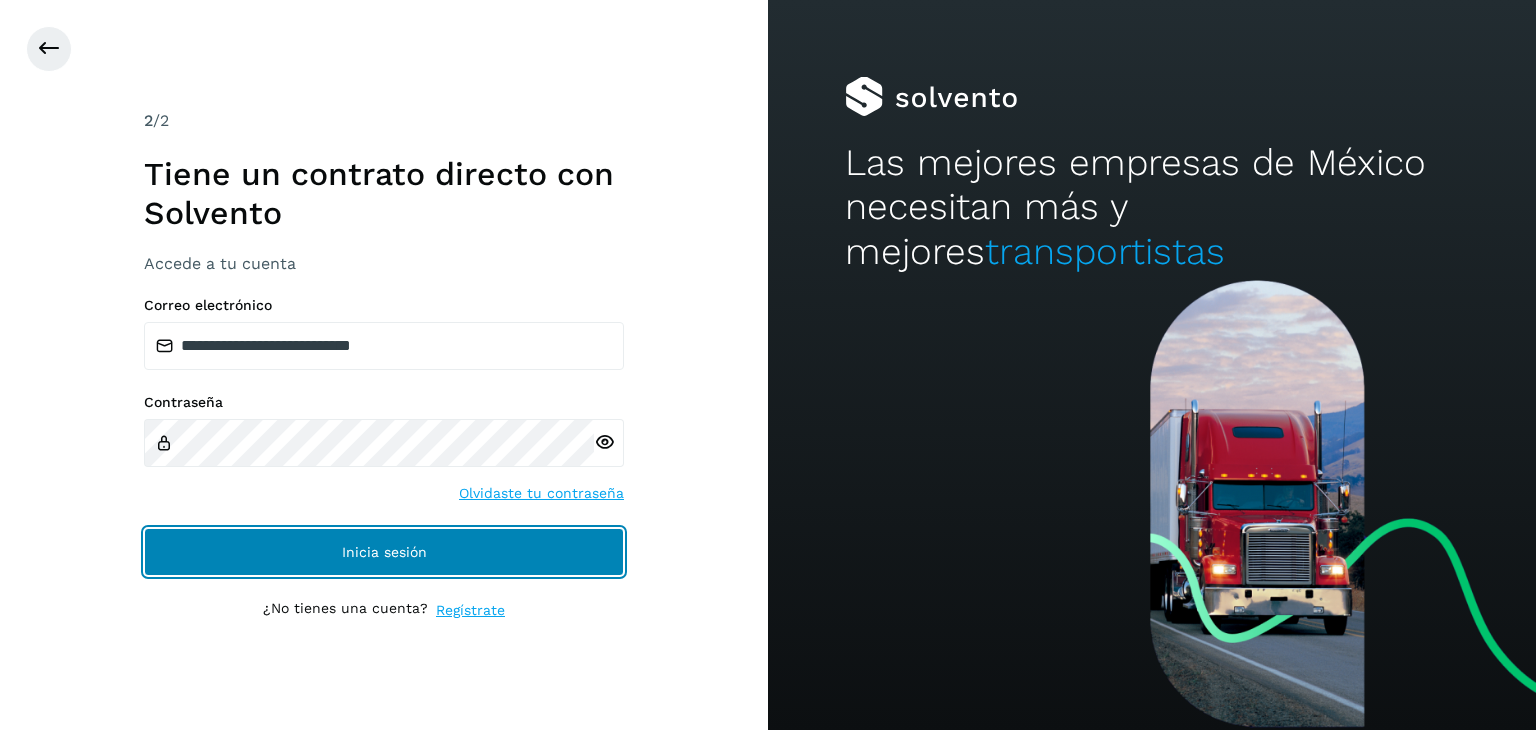 click on "Inicia sesión" at bounding box center (384, 552) 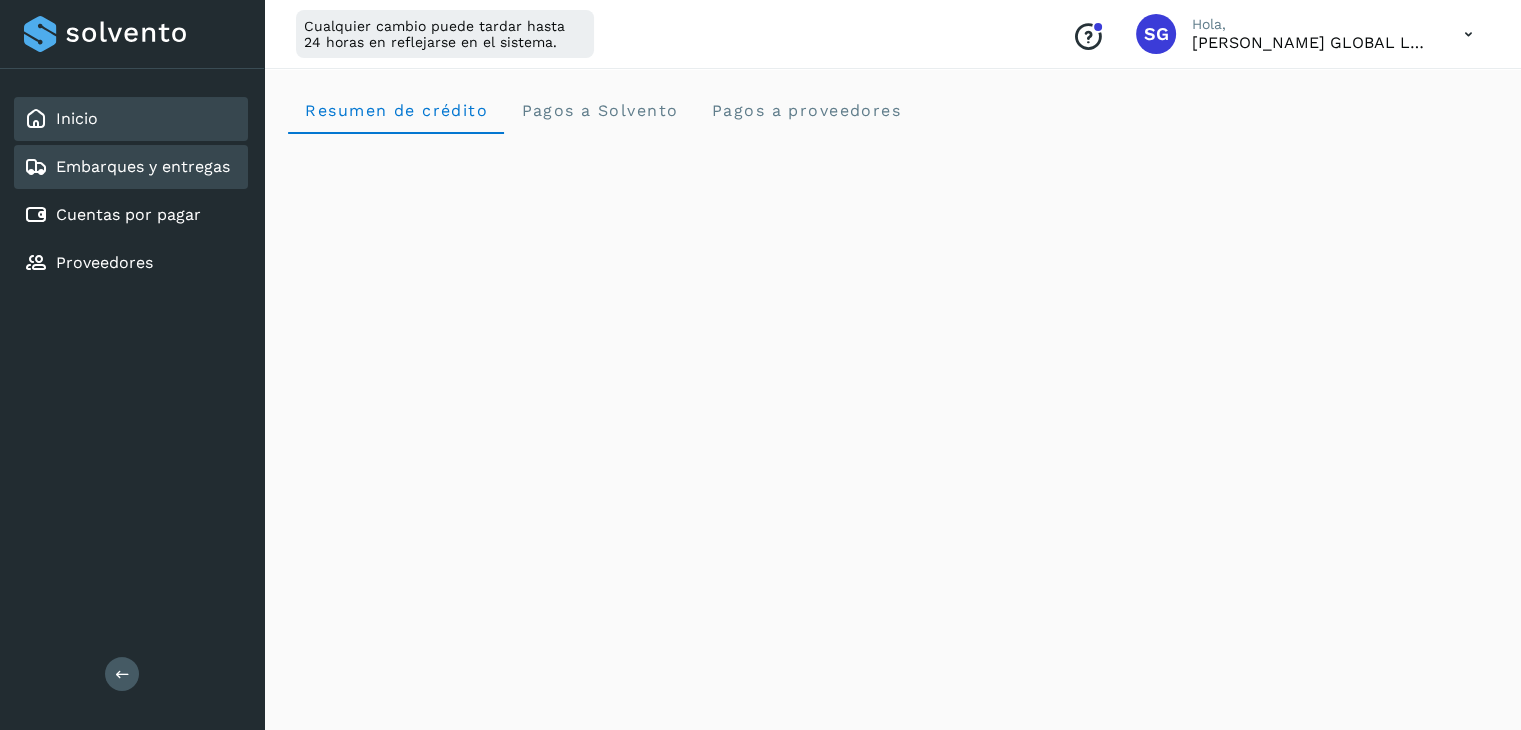 click on "Embarques y entregas" at bounding box center [143, 166] 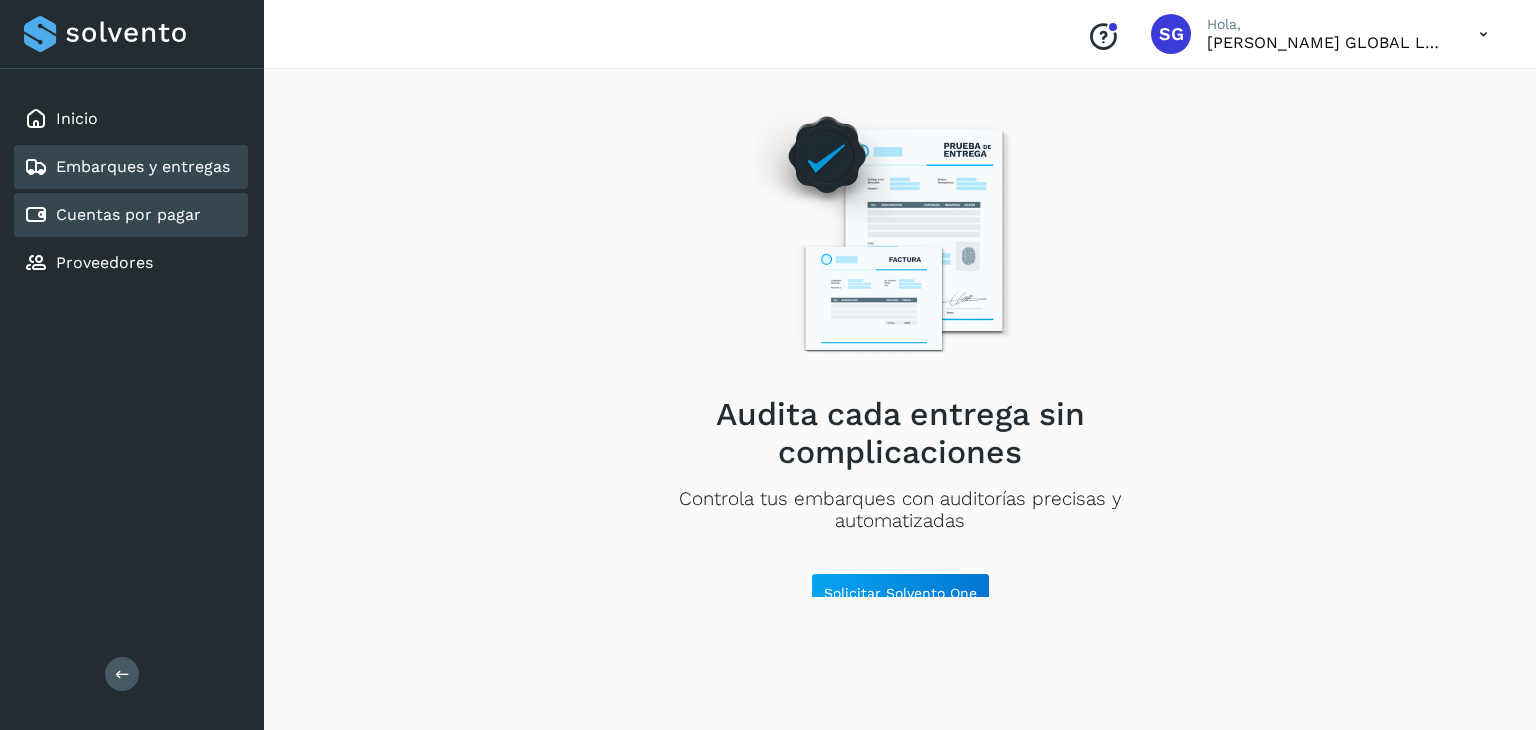 click on "Cuentas por pagar" at bounding box center (128, 214) 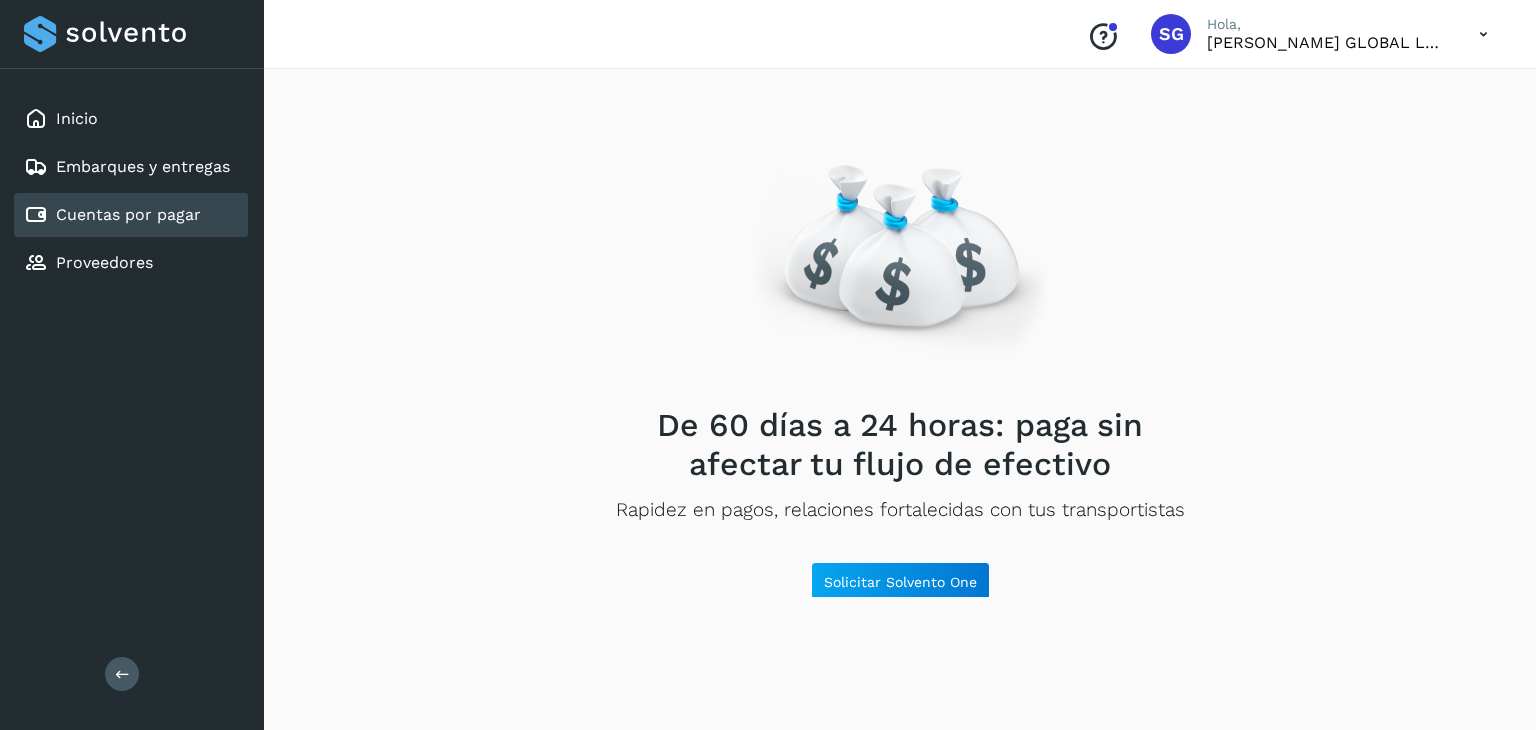 click at bounding box center [1483, 34] 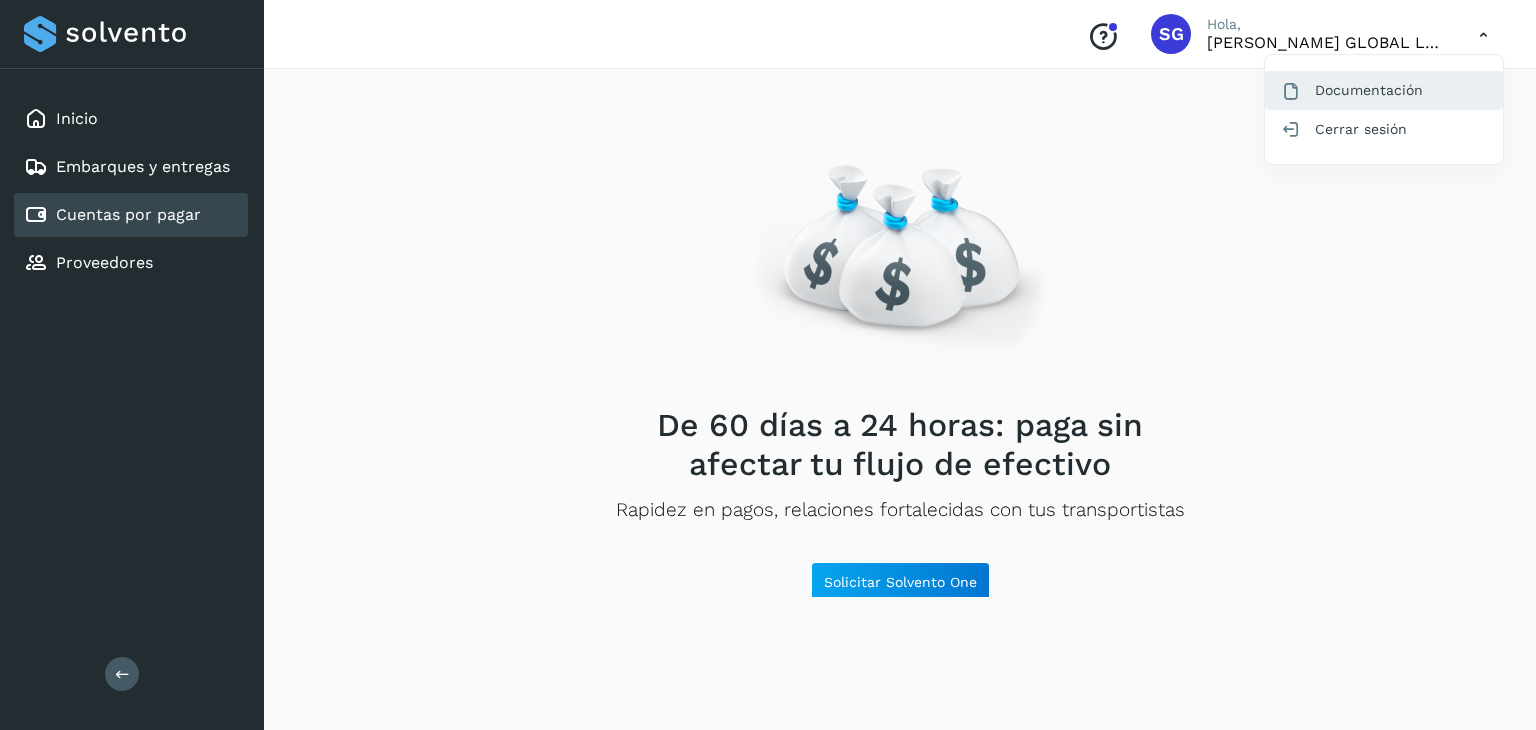click on "Documentación" 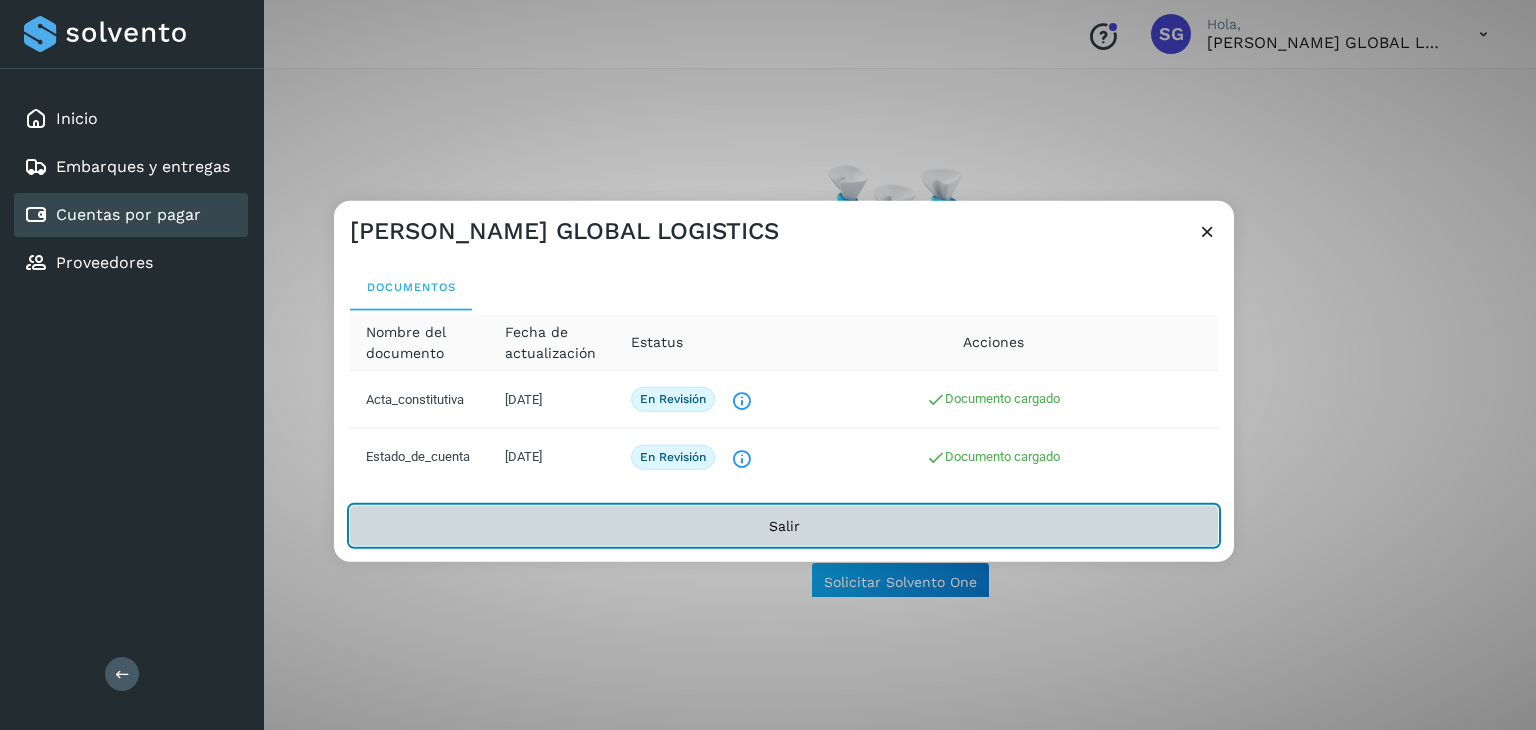 click on "Salir" 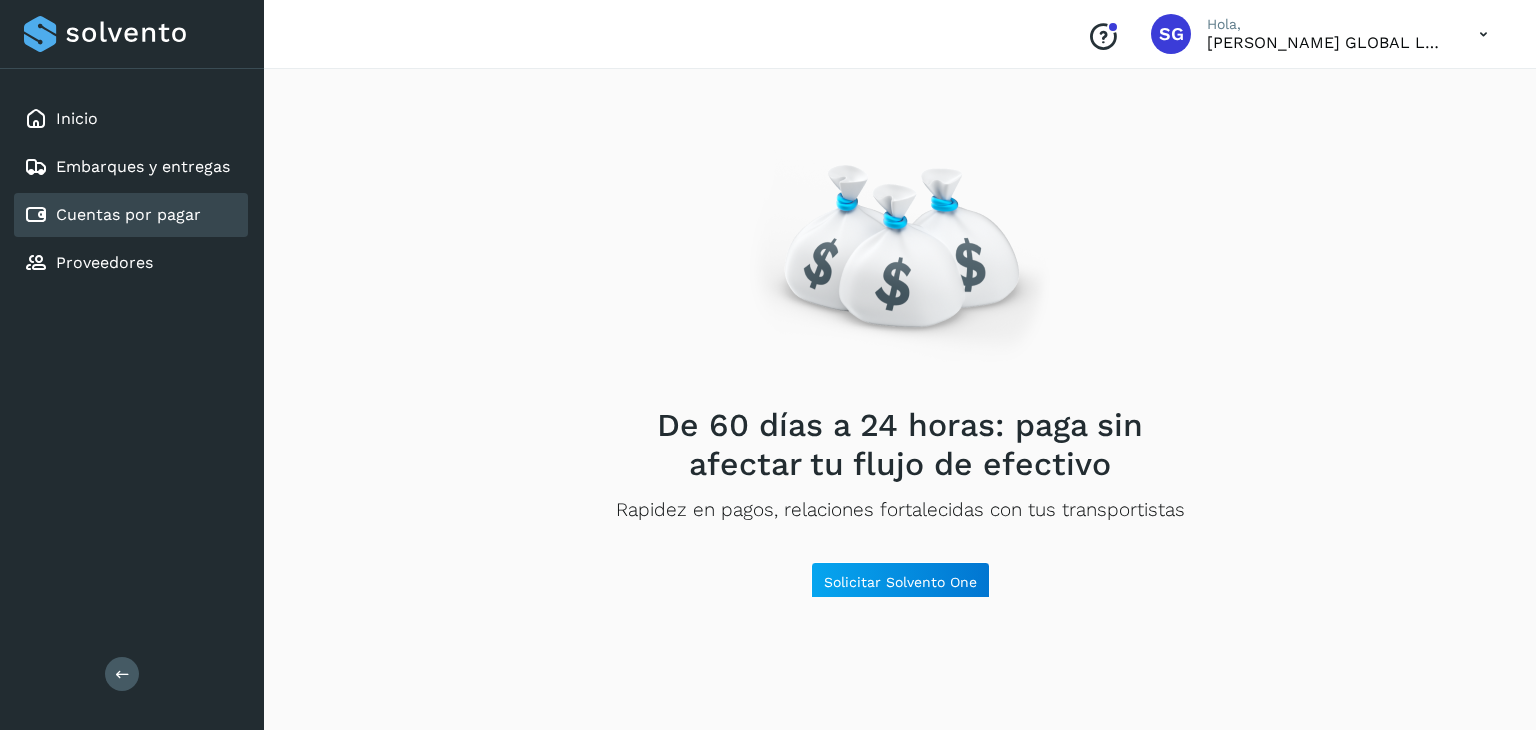 click on "De 60 días a 24 horas: paga sin afectar tu flujo de efectivo" 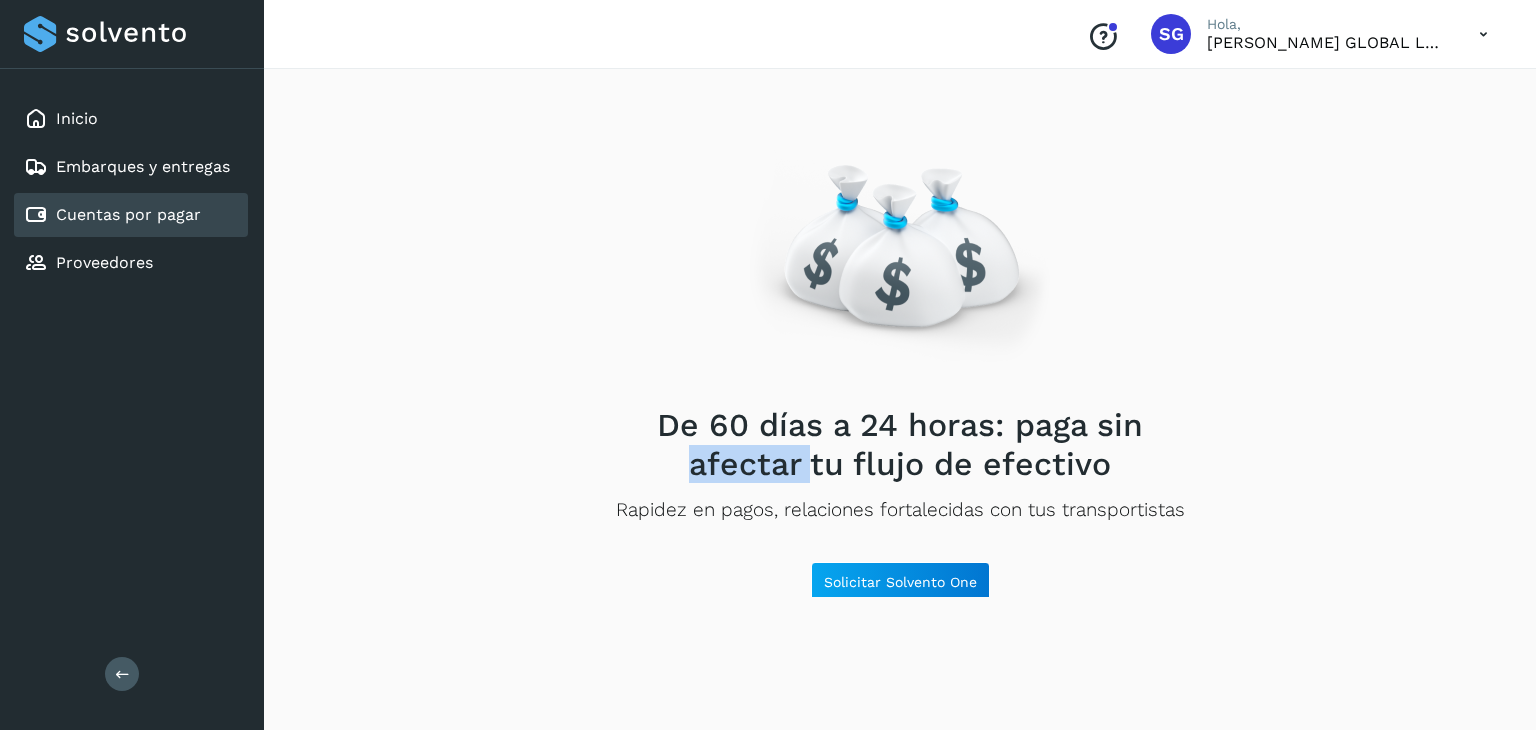 click on "De 60 días a 24 horas: paga sin afectar tu flujo de efectivo" 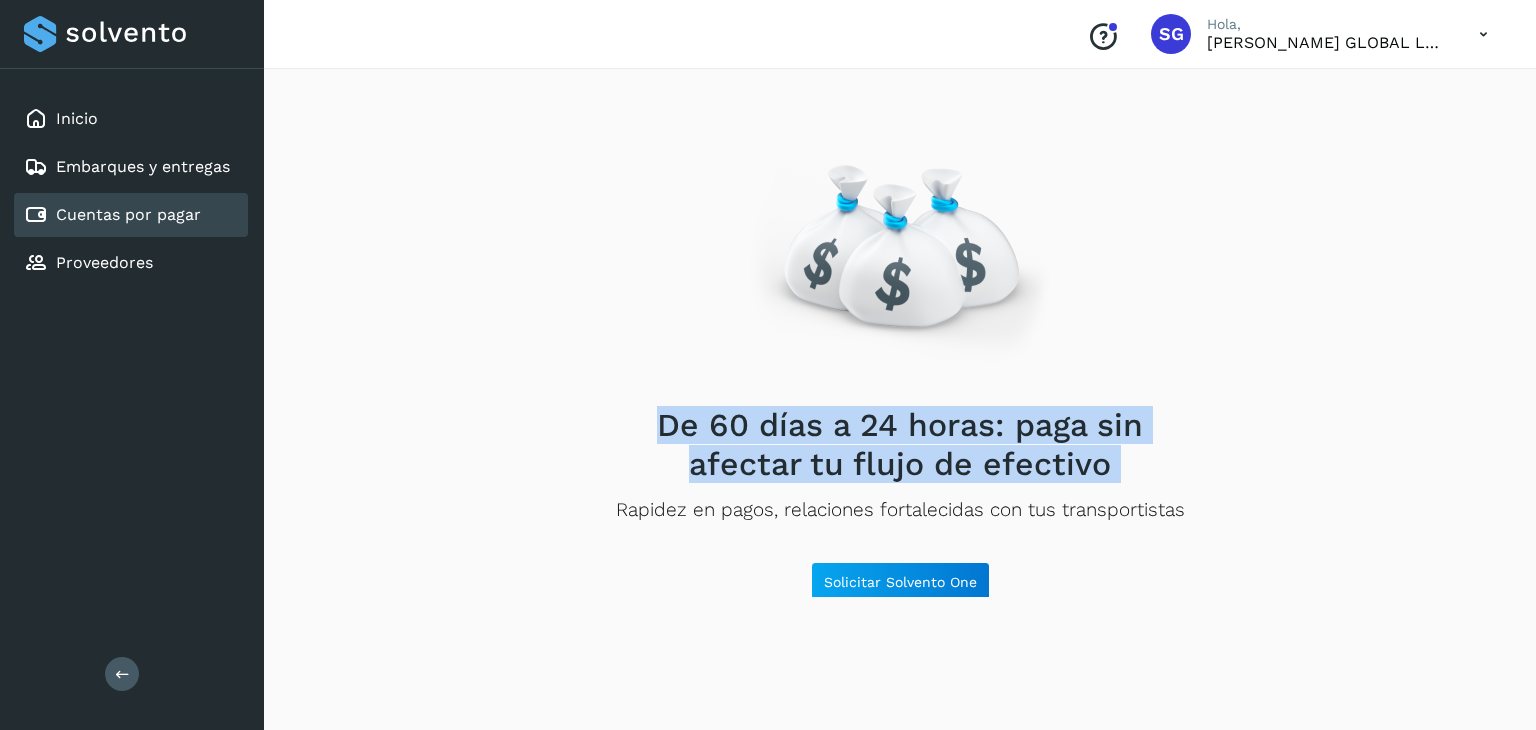 click on "De 60 días a 24 horas: paga sin afectar tu flujo de efectivo" 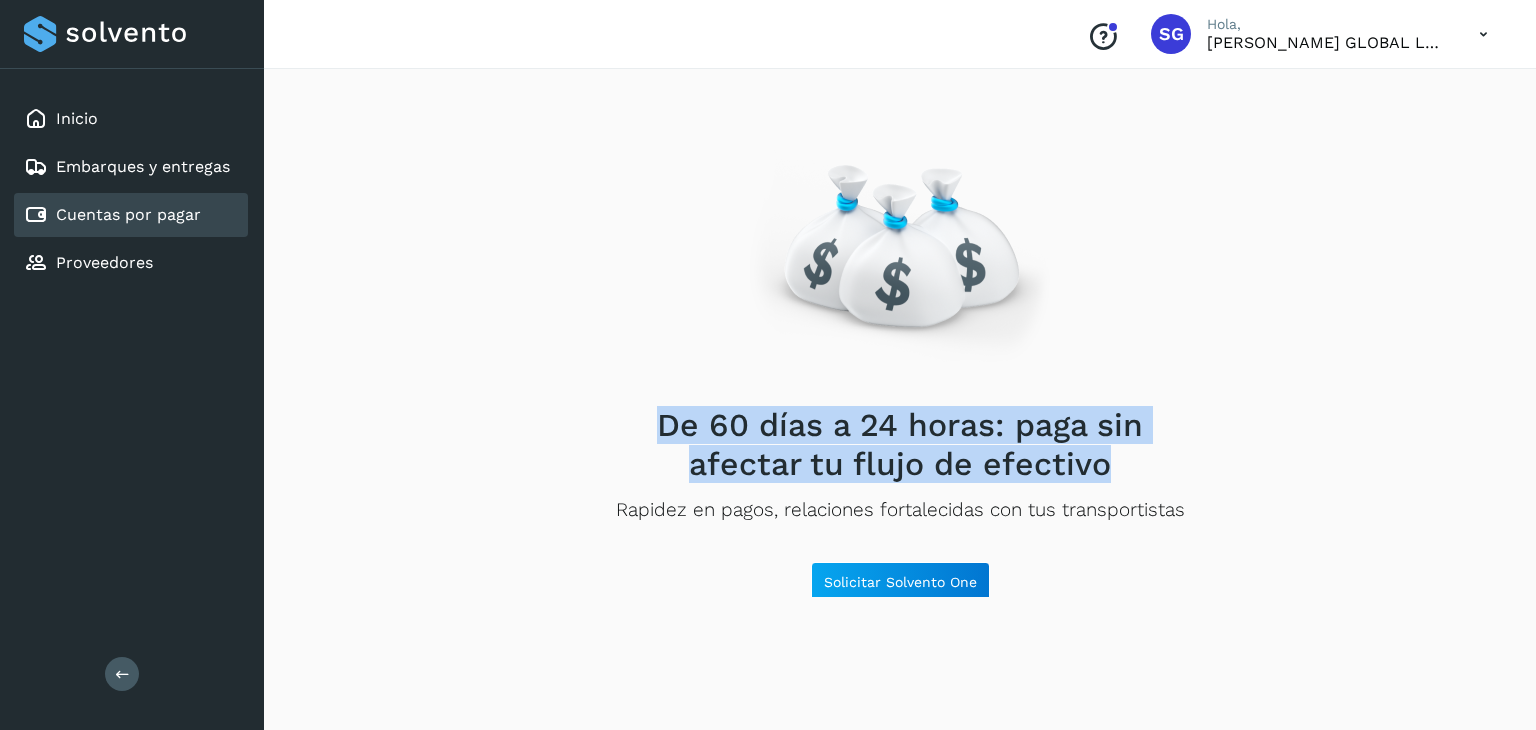 drag, startPoint x: 650, startPoint y: 427, endPoint x: 1136, endPoint y: 453, distance: 486.69498 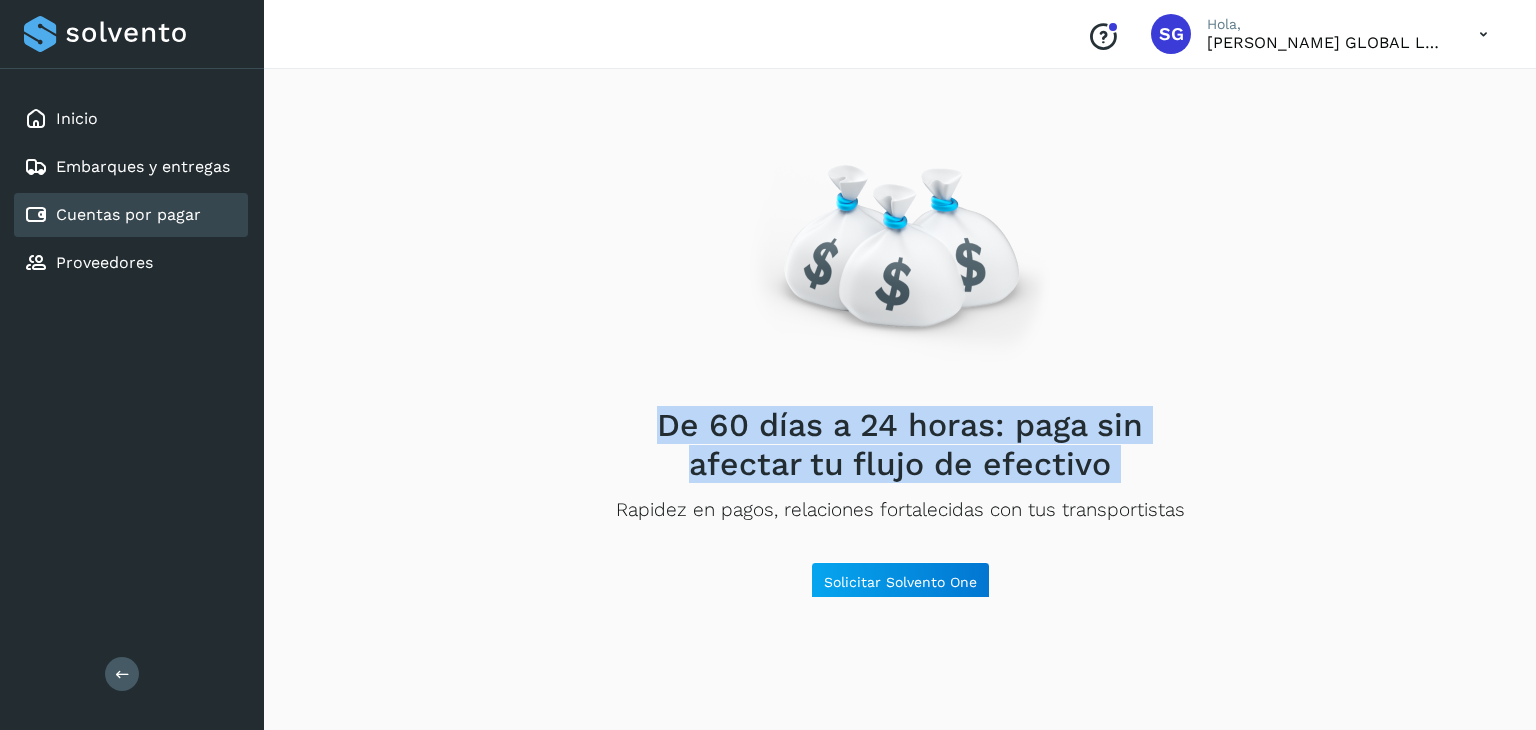drag, startPoint x: 570, startPoint y: 428, endPoint x: 1101, endPoint y: 457, distance: 531.7913 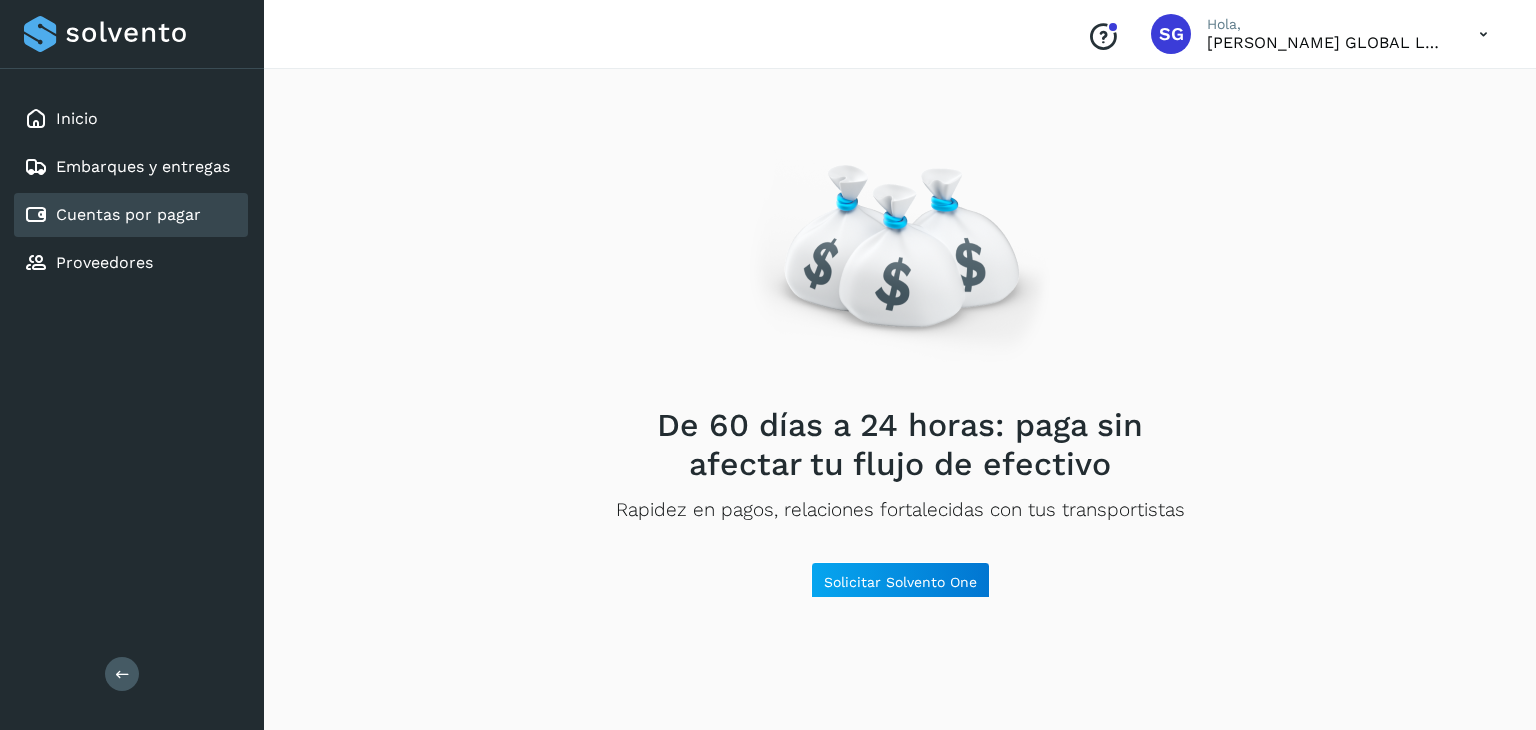 click on "De 60 días a 24 horas: paga sin afectar tu flujo de efectivo Rapidez en pagos, relaciones fortalecidas con tus transportistas Solicitar Solvento One" at bounding box center (900, 341) 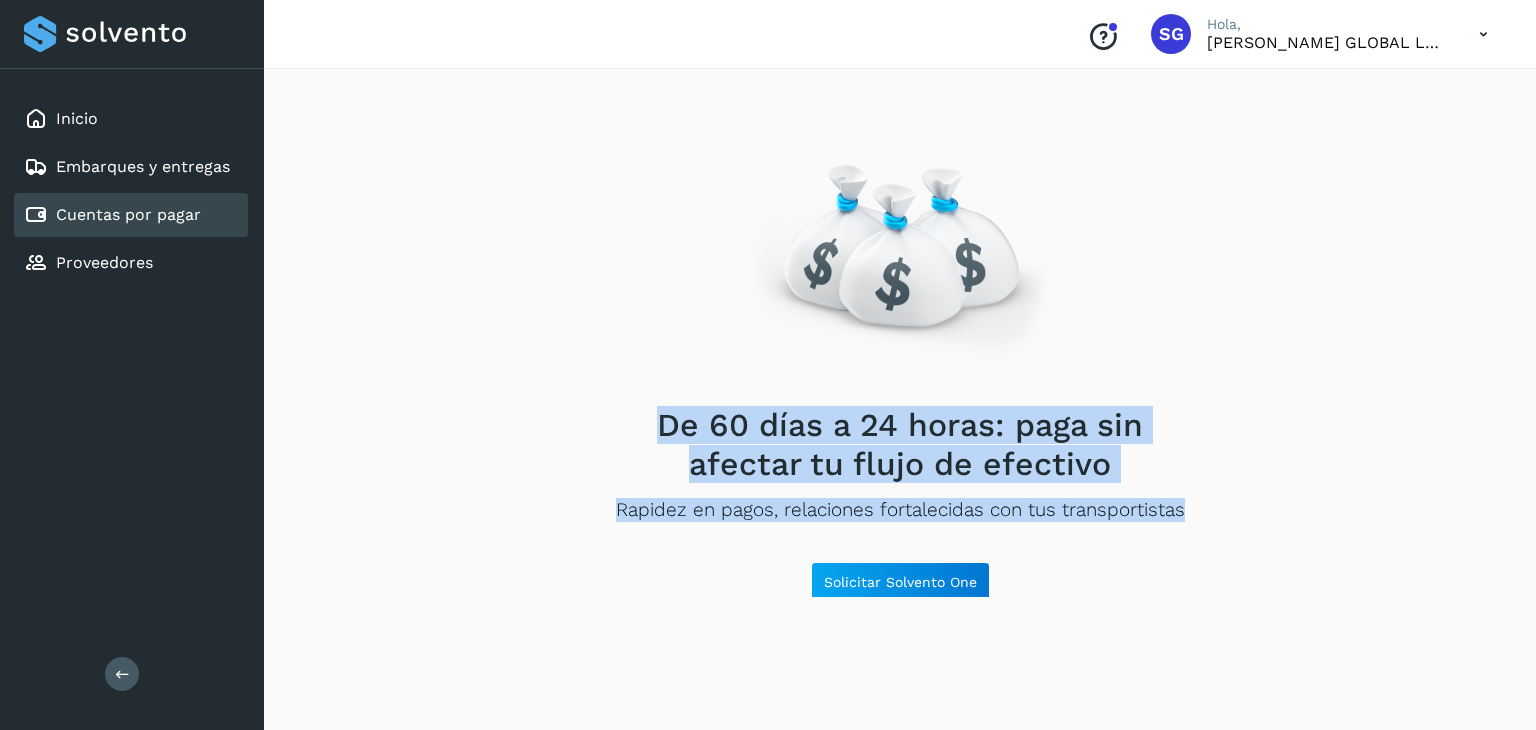 drag, startPoint x: 1175, startPoint y: 509, endPoint x: 630, endPoint y: 438, distance: 549.6053 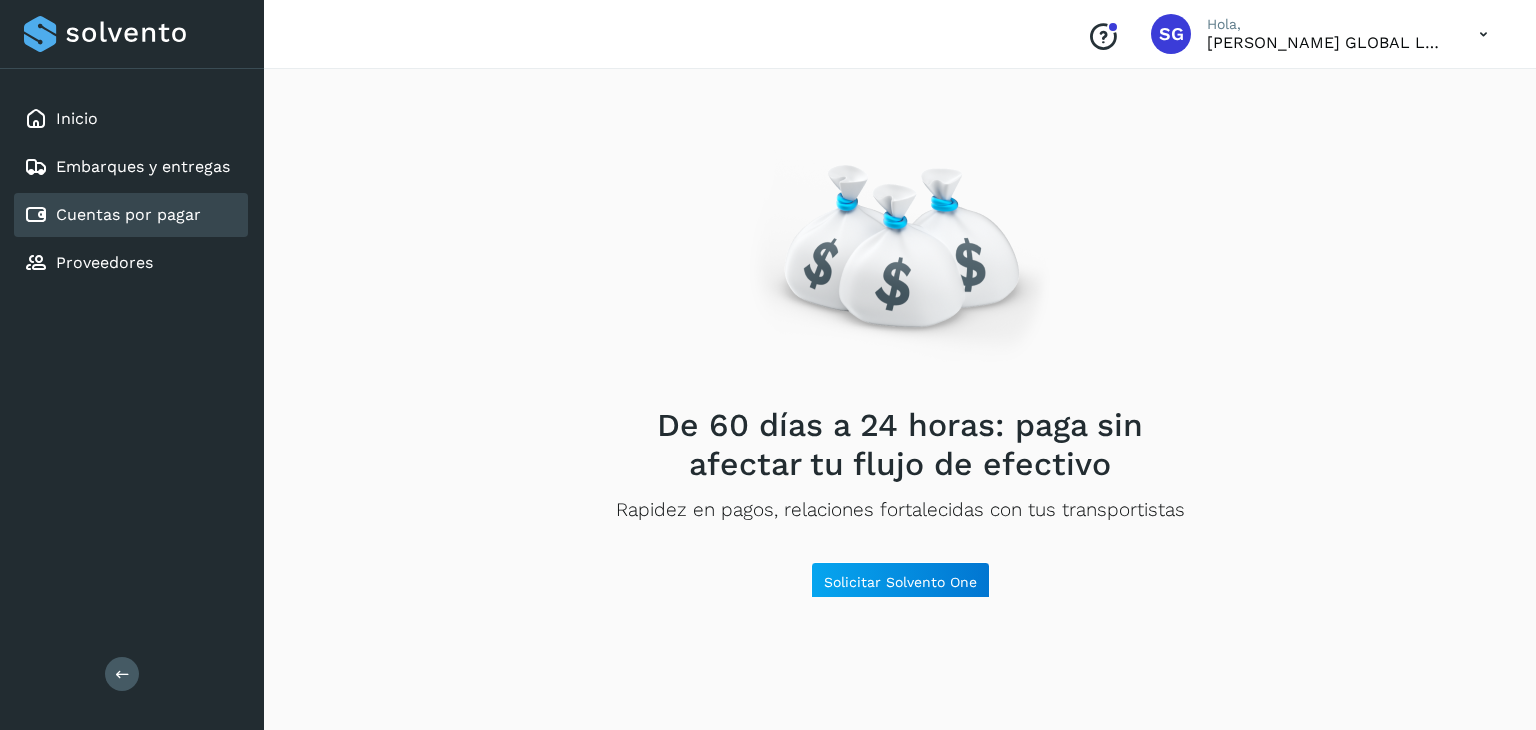 click on "Rapidez en pagos, relaciones fortalecidas con tus transportistas" 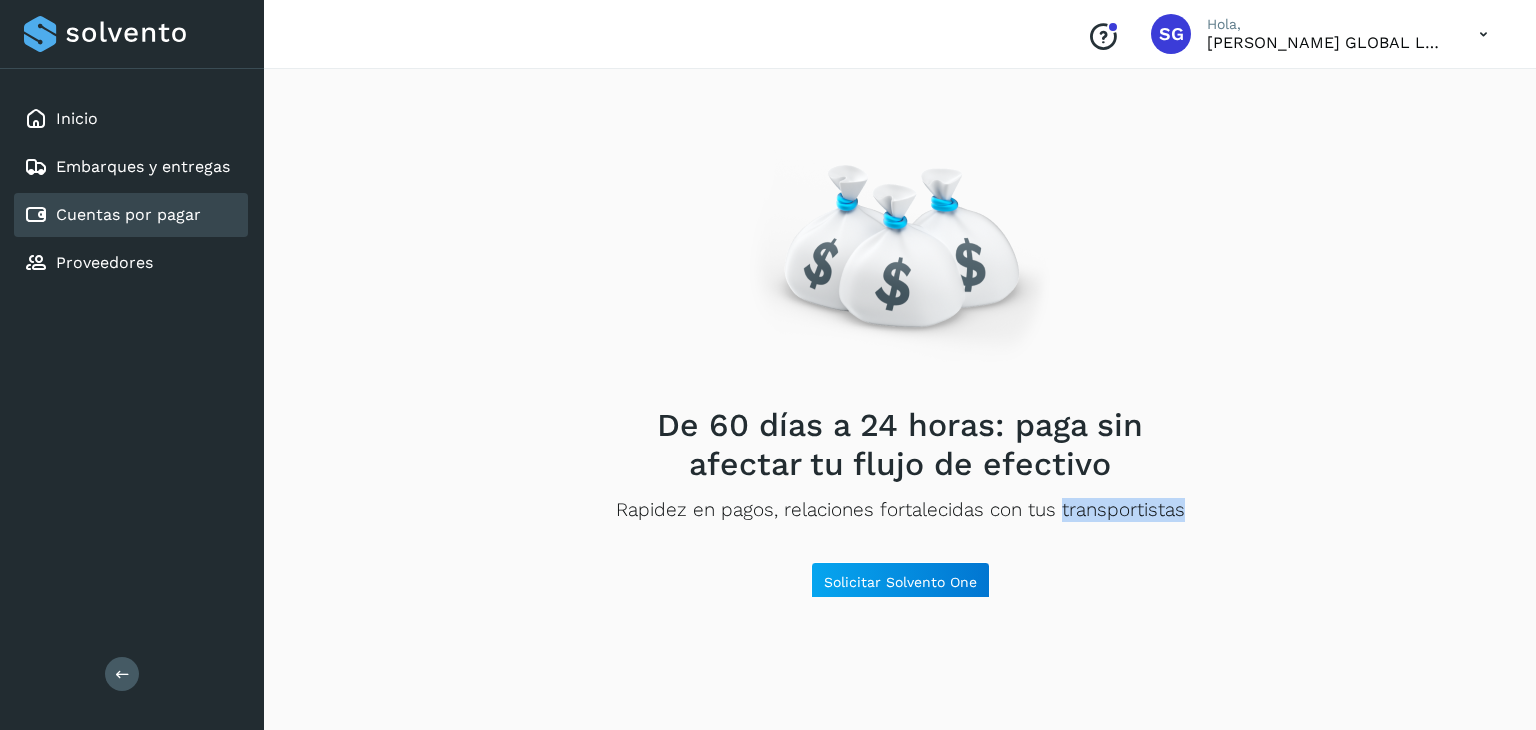 click on "Rapidez en pagos, relaciones fortalecidas con tus transportistas" 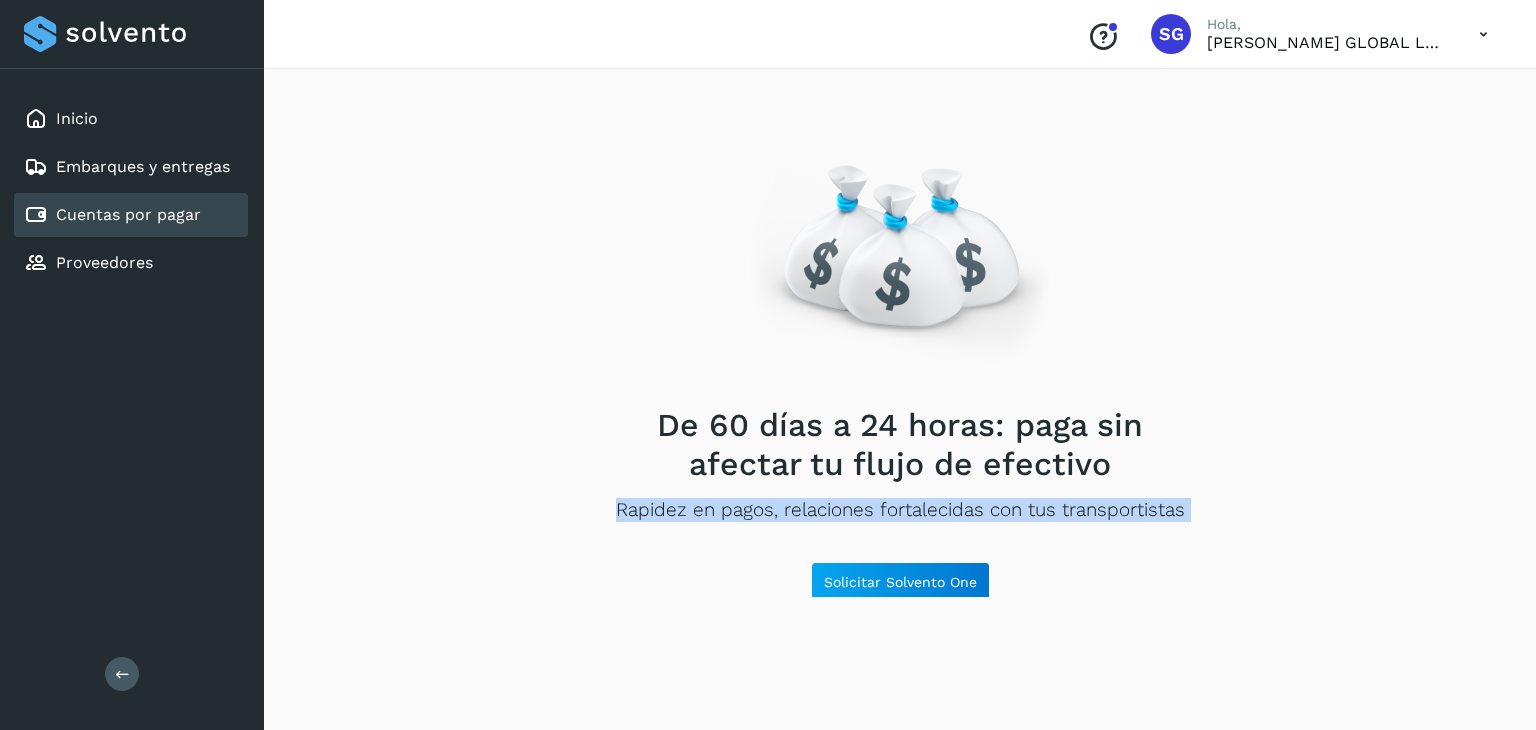 click on "Rapidez en pagos, relaciones fortalecidas con tus transportistas" 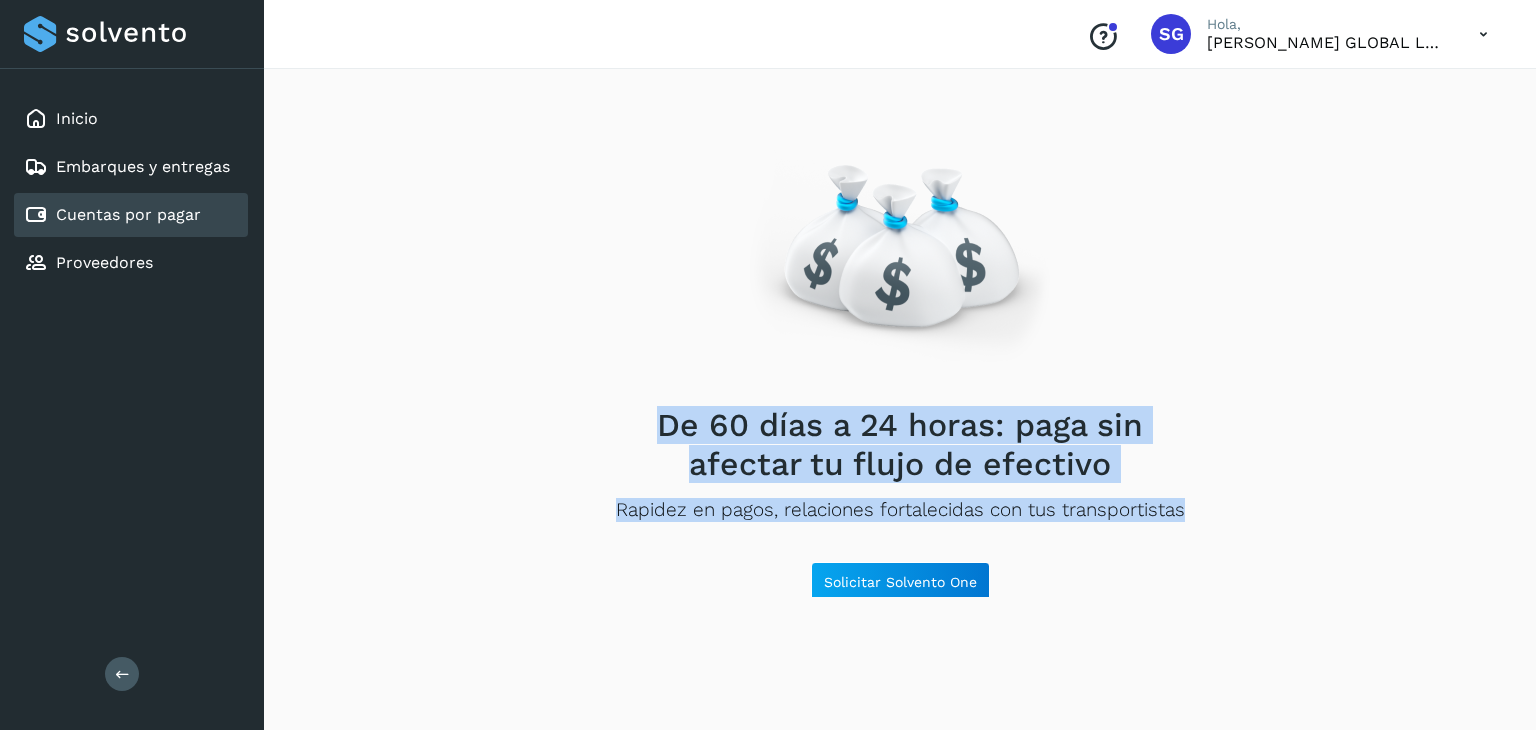 drag, startPoint x: 1172, startPoint y: 513, endPoint x: 653, endPoint y: 424, distance: 526.57574 